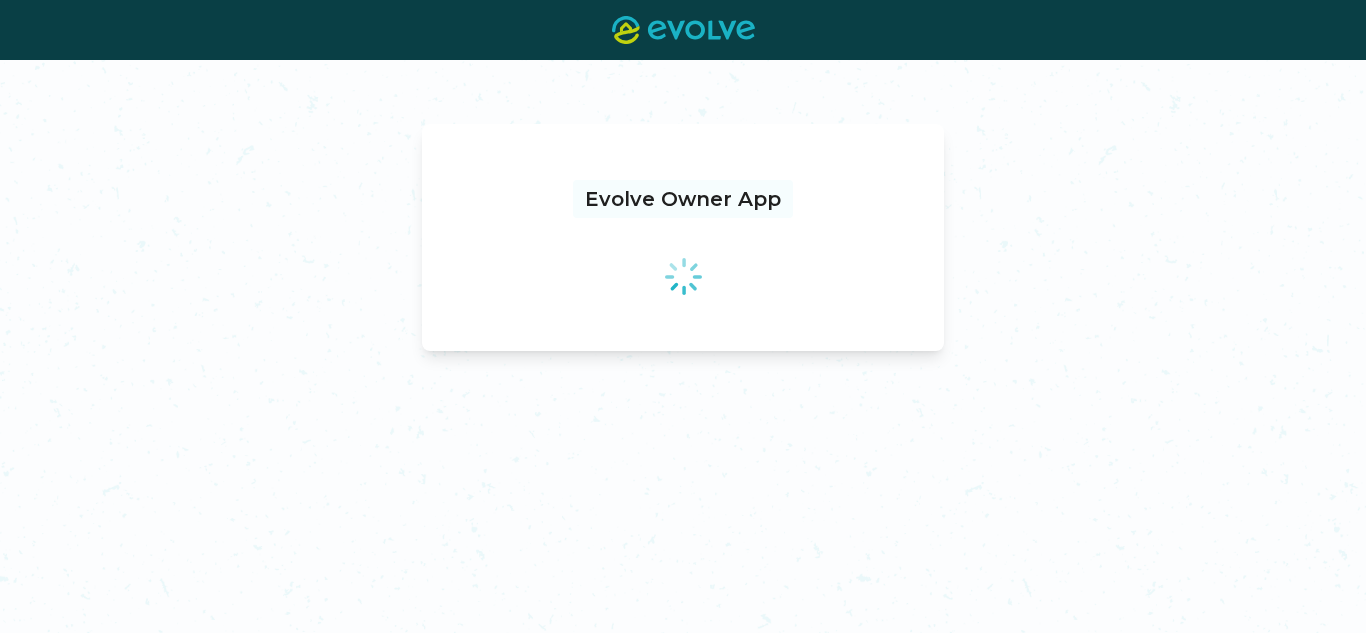 scroll, scrollTop: 0, scrollLeft: 0, axis: both 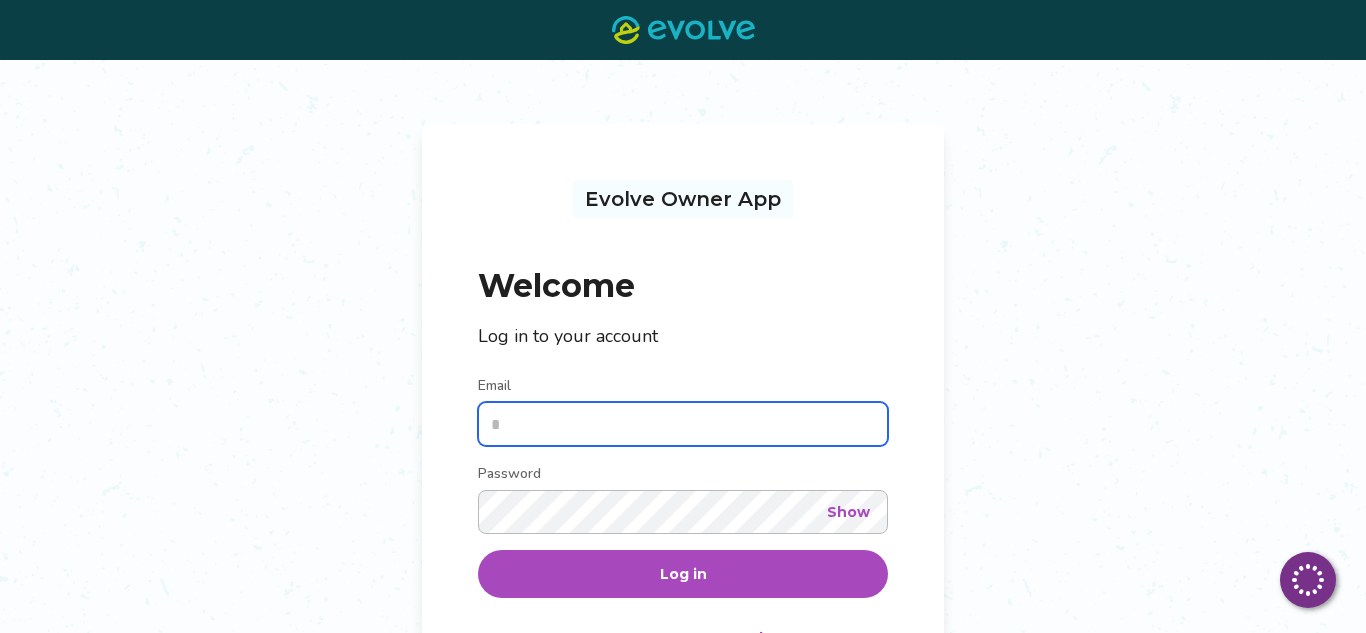 click on "Email" at bounding box center (683, 424) 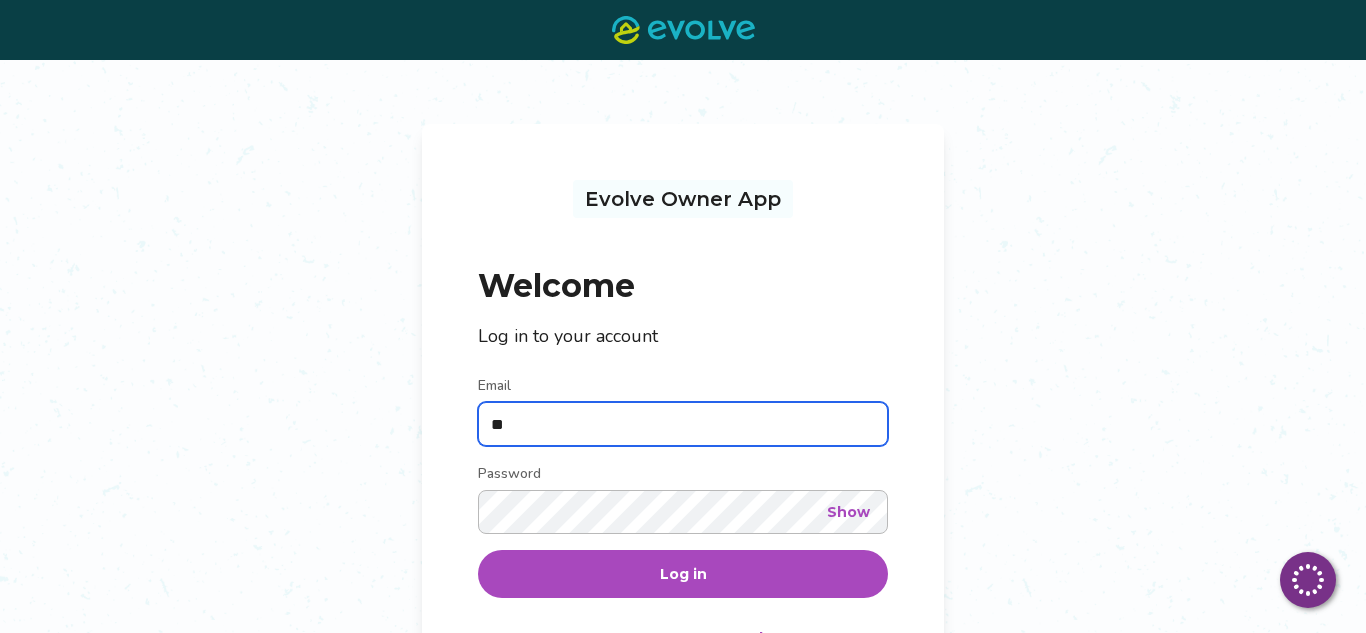 type on "*" 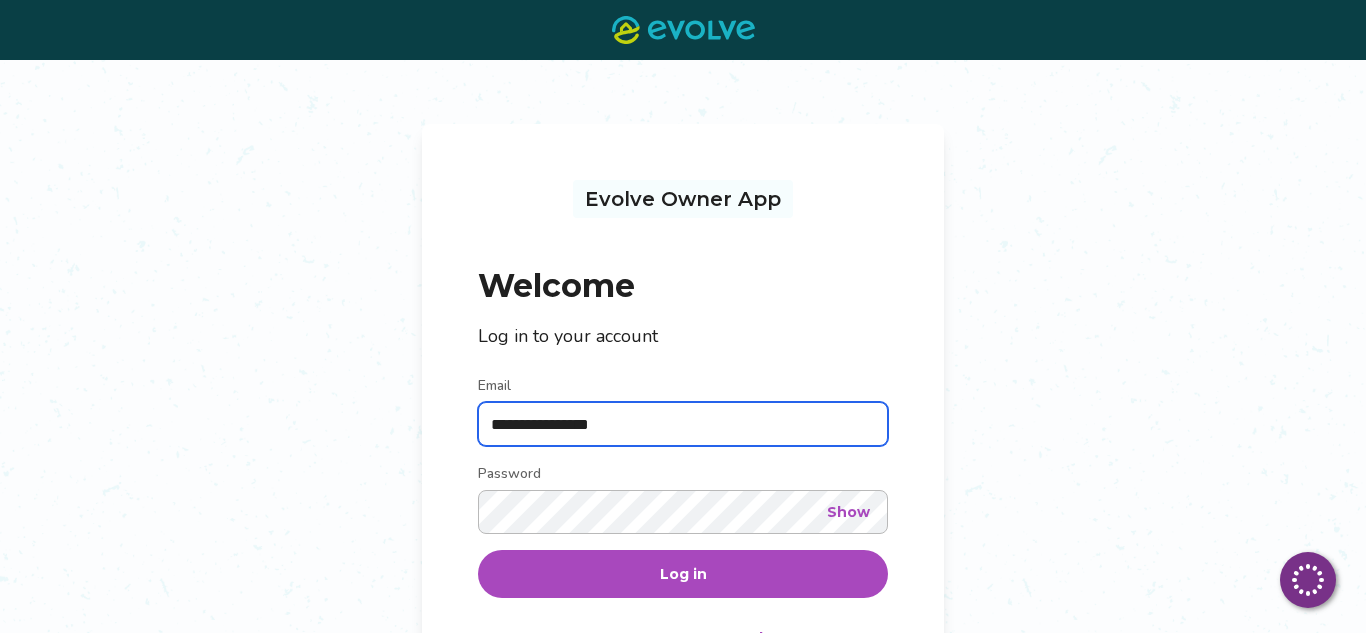type on "**********" 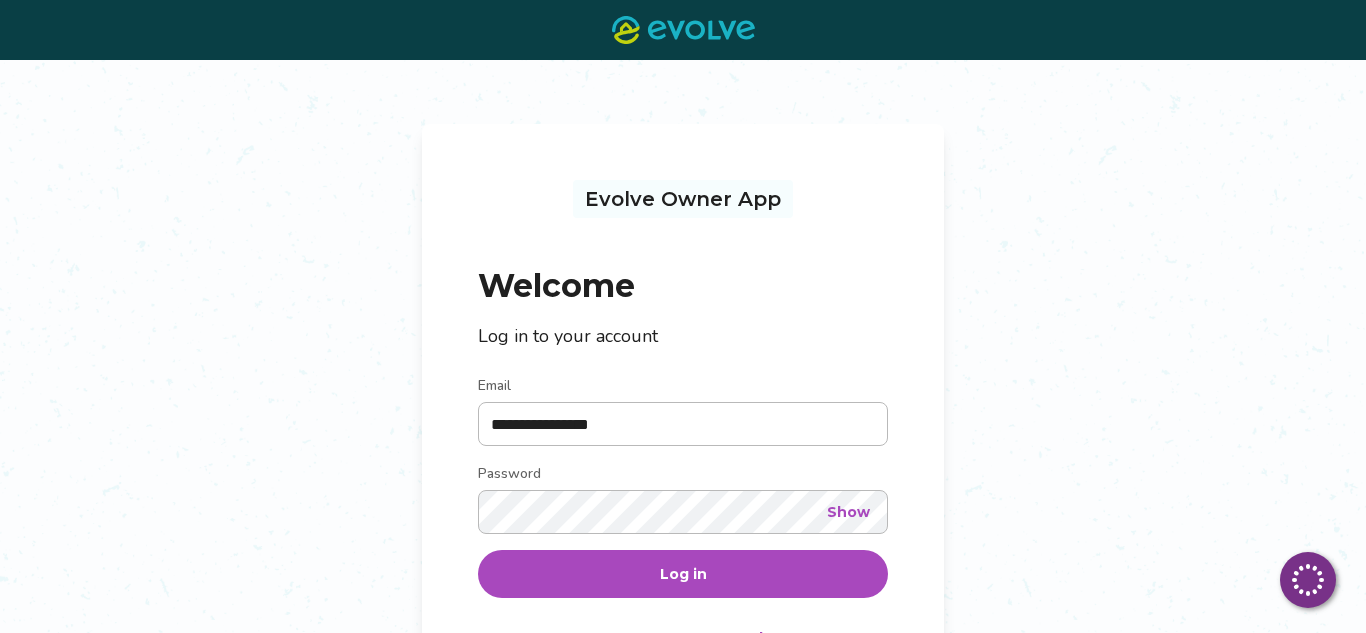click on "Show" at bounding box center [848, 512] 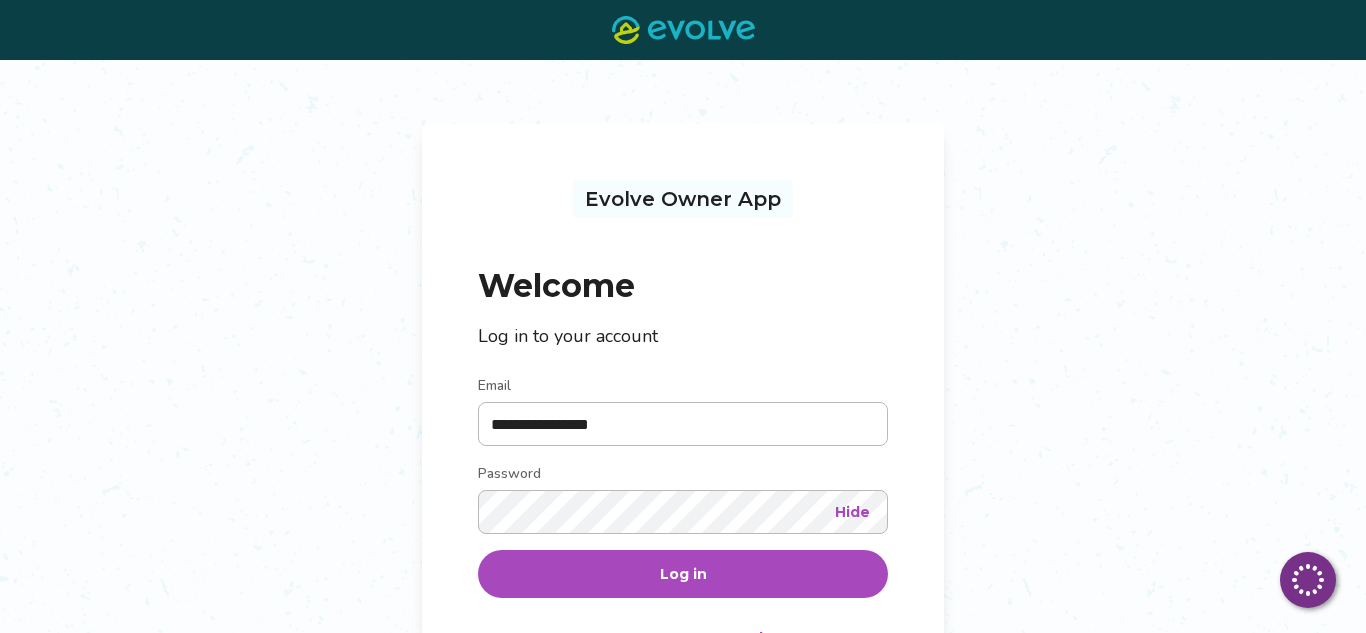 click on "Log in" at bounding box center (683, 574) 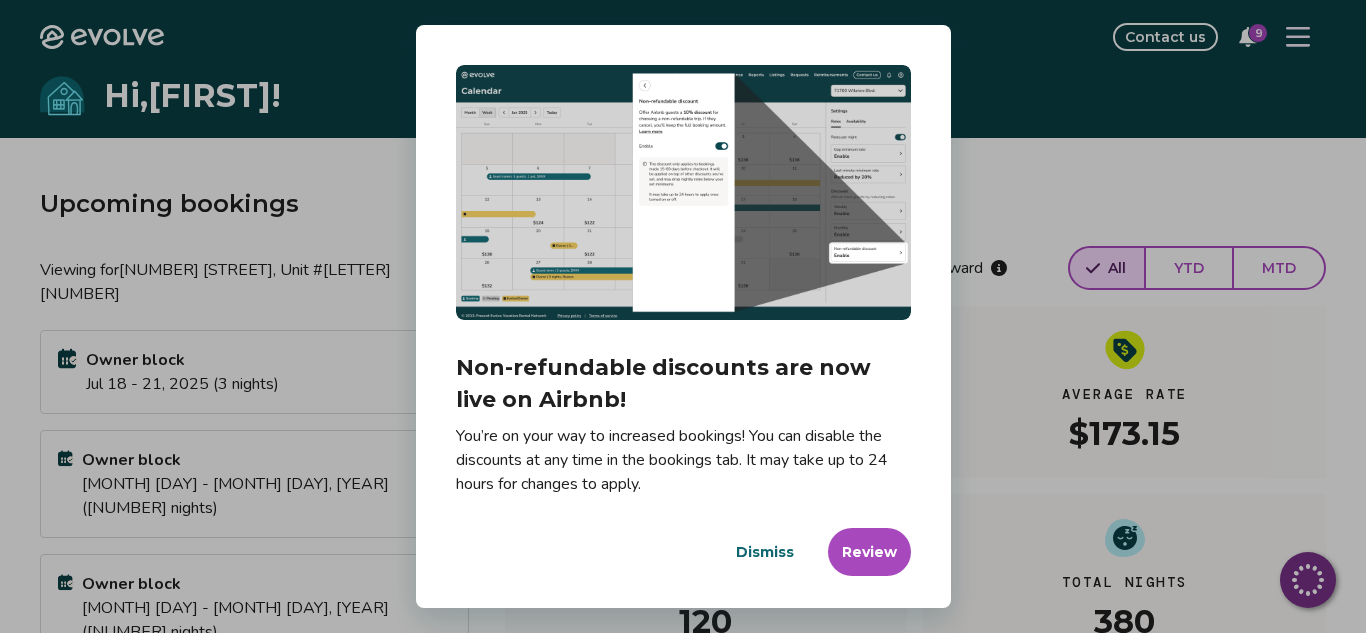 click on "Dismiss" at bounding box center (765, 552) 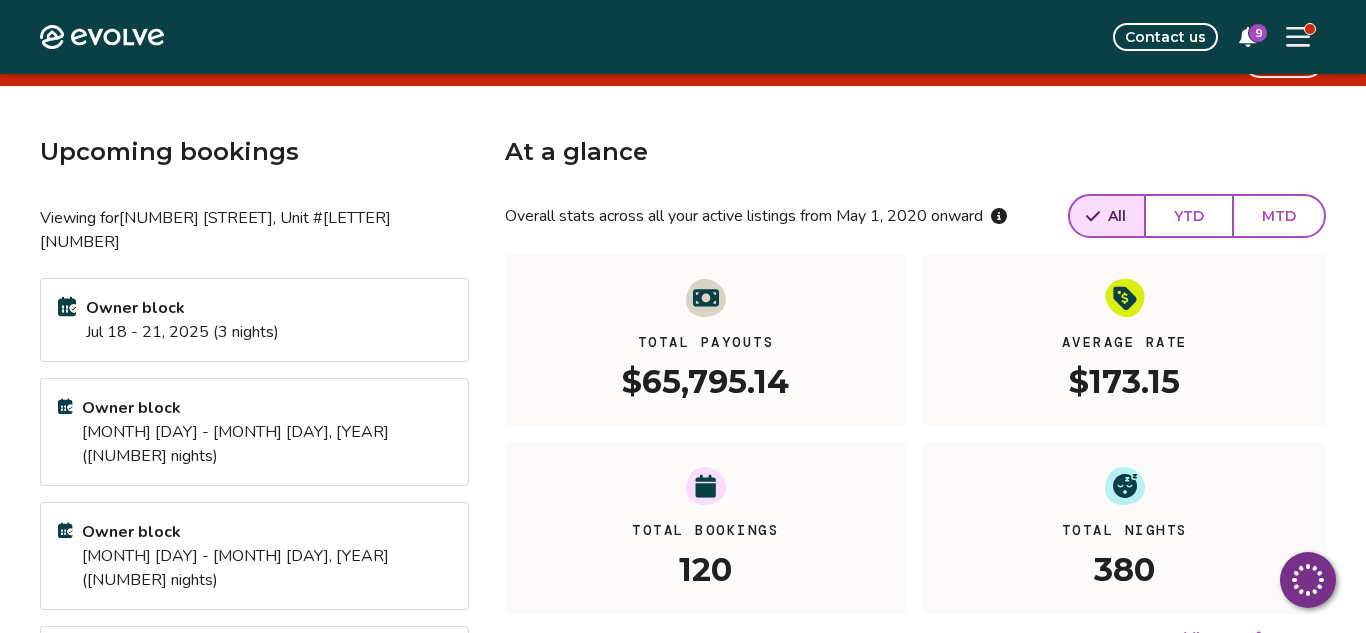 scroll, scrollTop: 111, scrollLeft: 0, axis: vertical 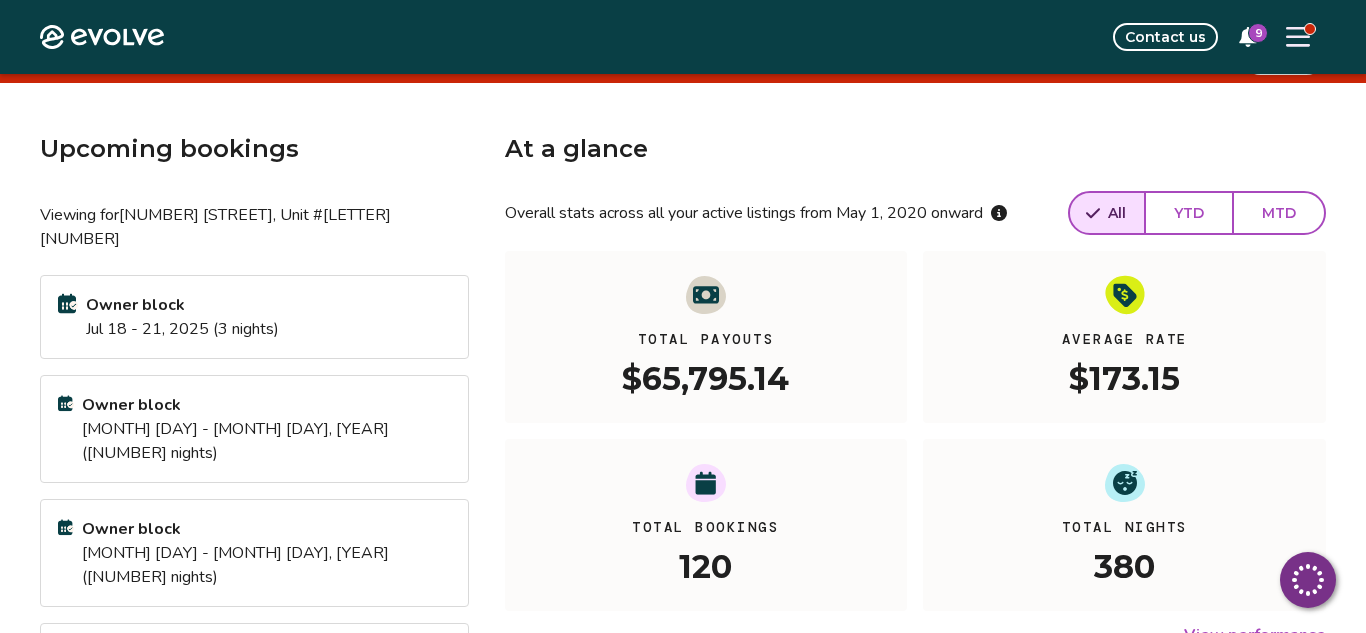 click on "YTD" at bounding box center (1189, 213) 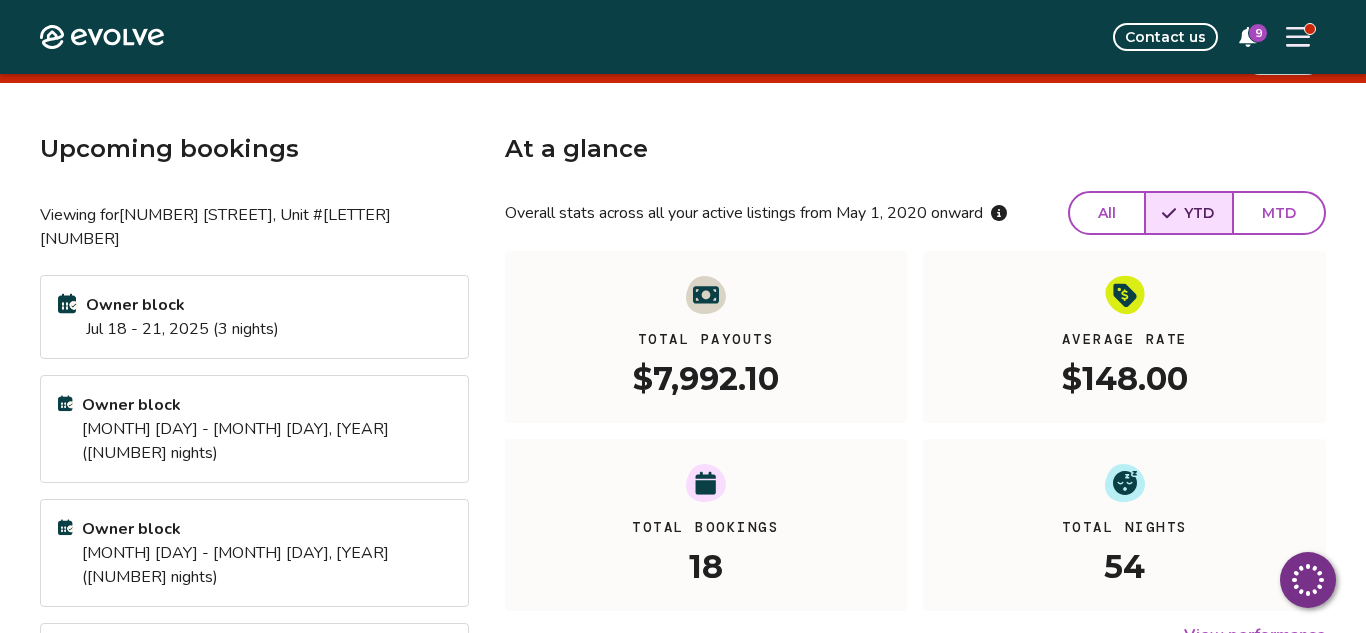 click on "All" at bounding box center [1107, 213] 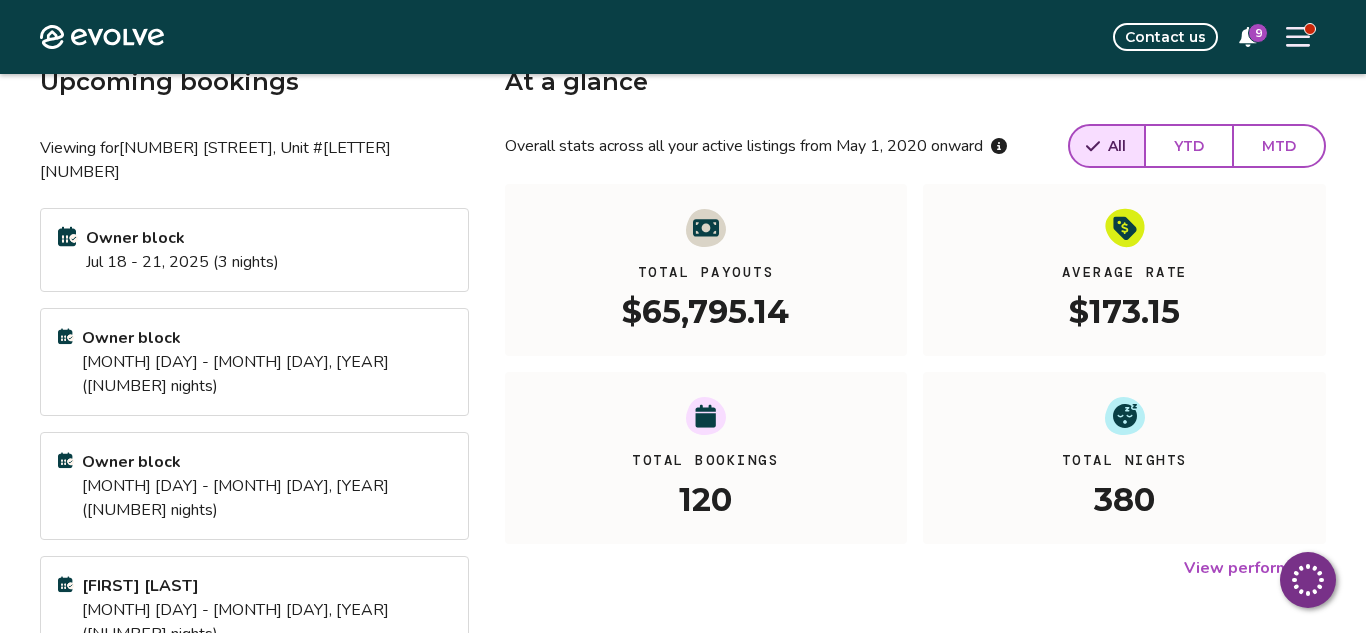 scroll, scrollTop: 181, scrollLeft: 0, axis: vertical 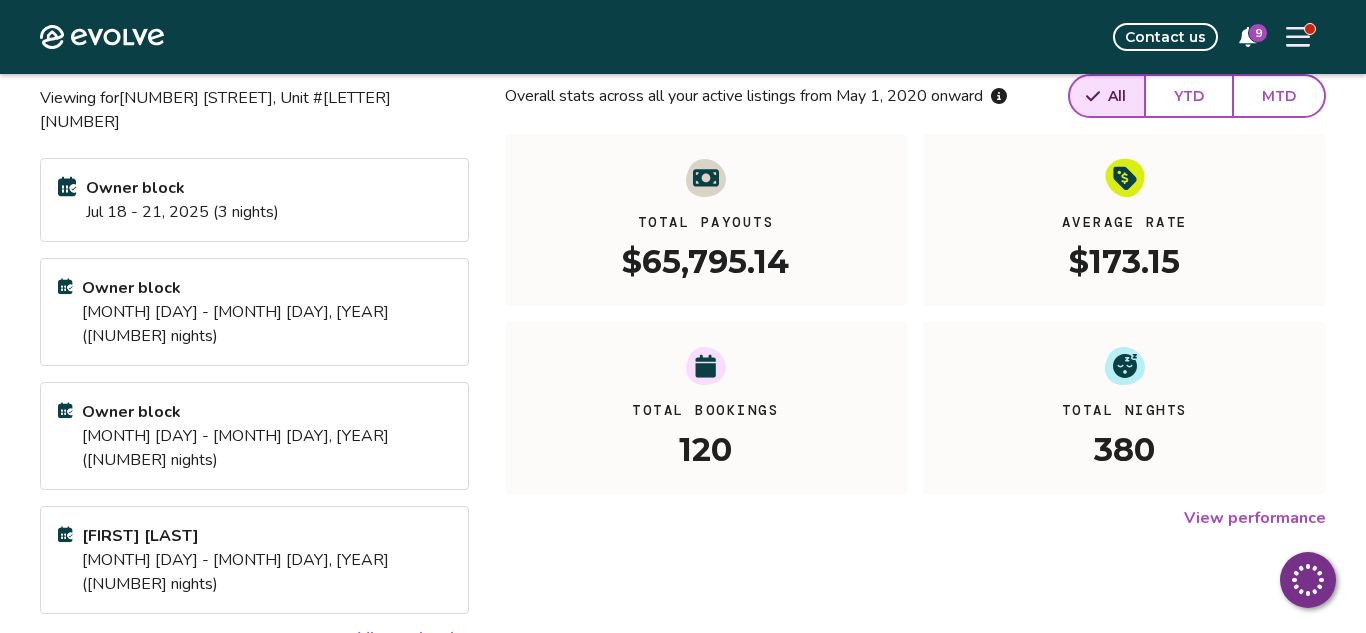 click on "View calendar" at bounding box center (413, 638) 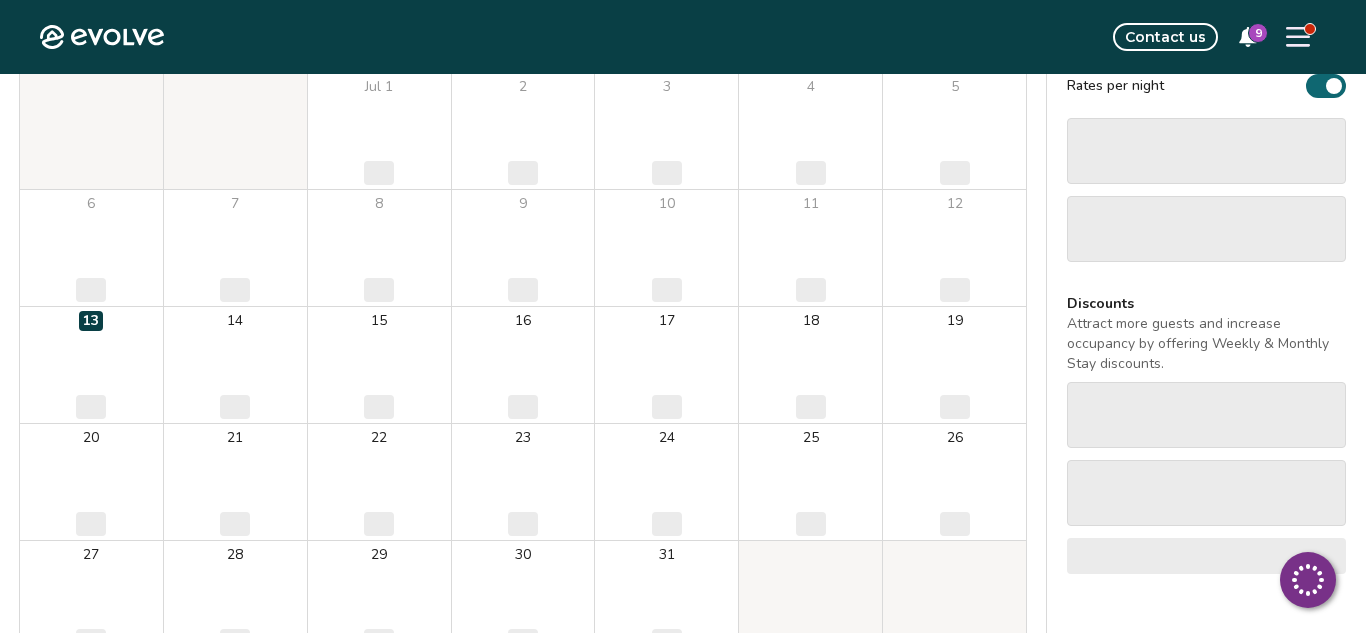 scroll, scrollTop: 0, scrollLeft: 0, axis: both 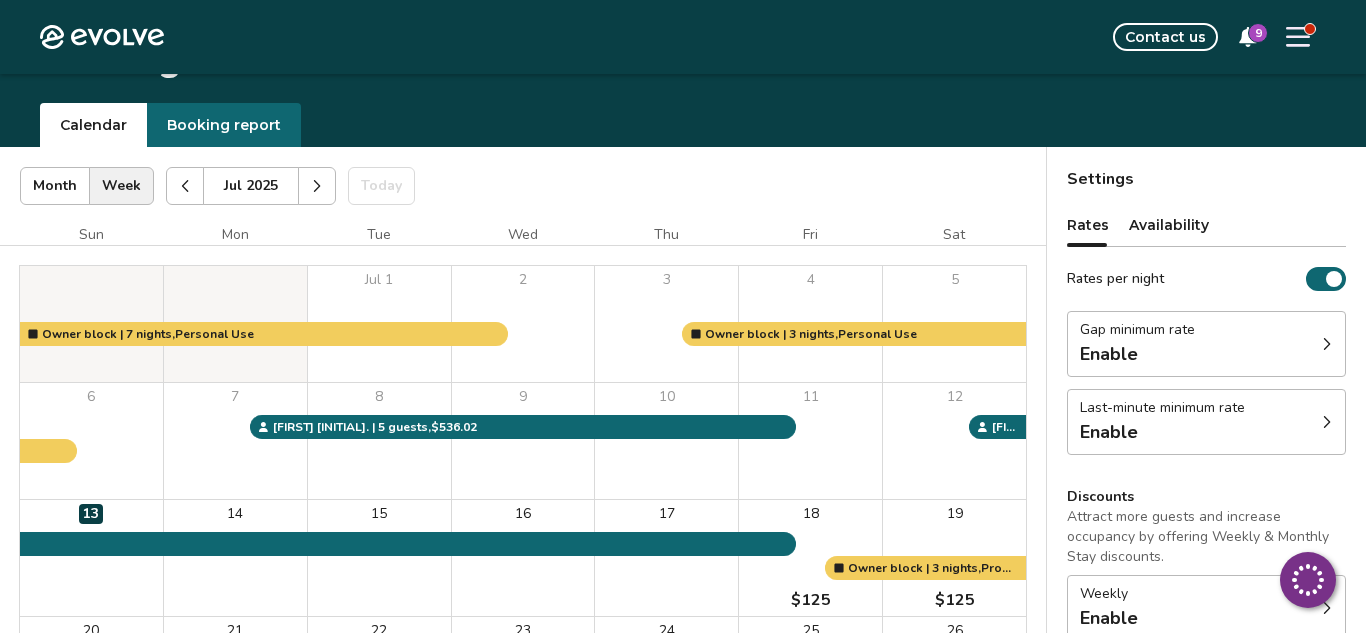 click 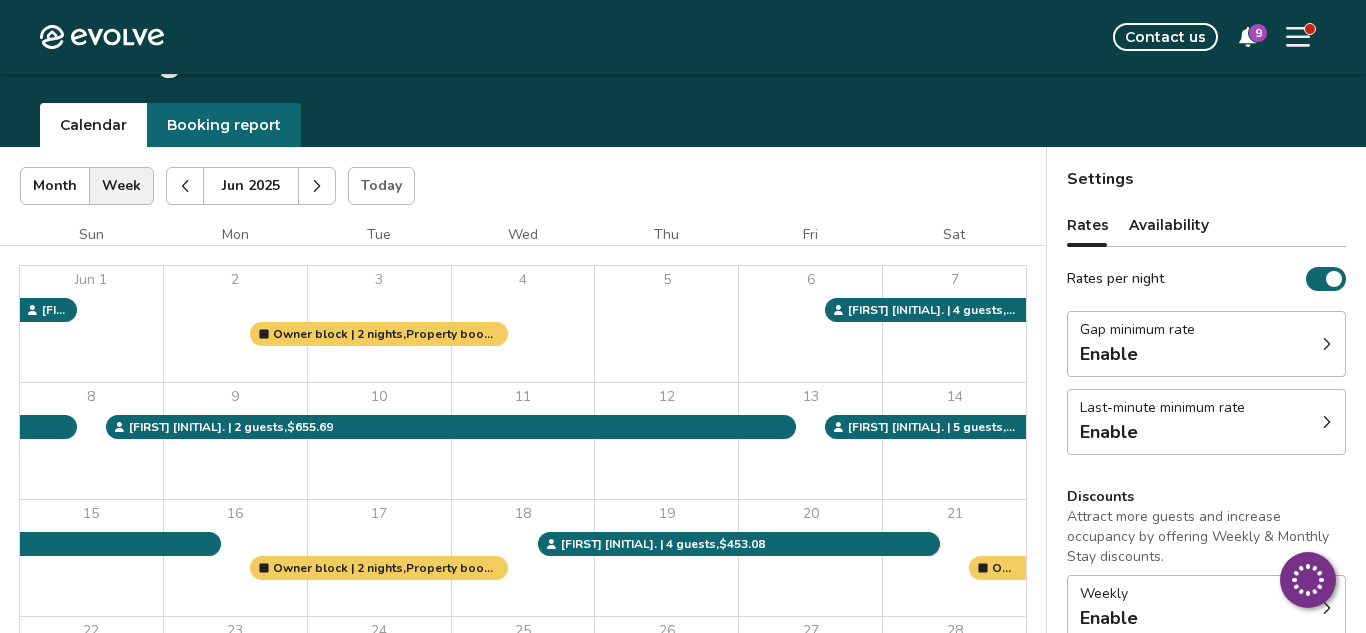 click 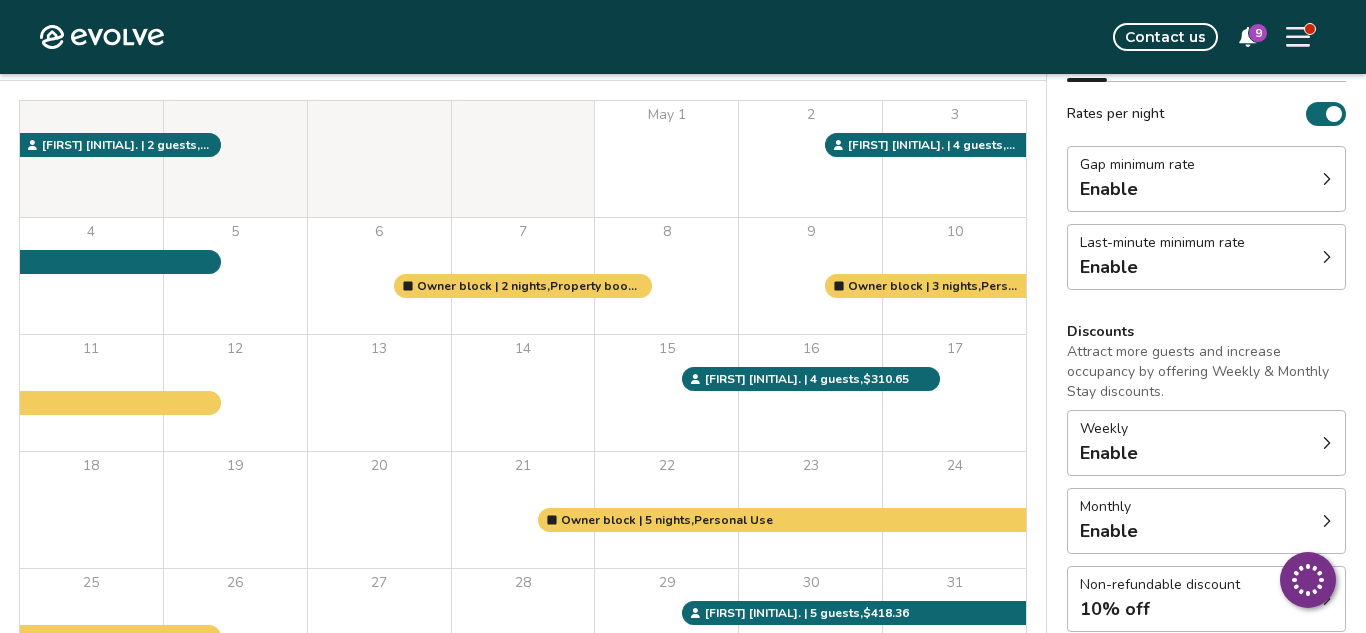 scroll, scrollTop: 202, scrollLeft: 0, axis: vertical 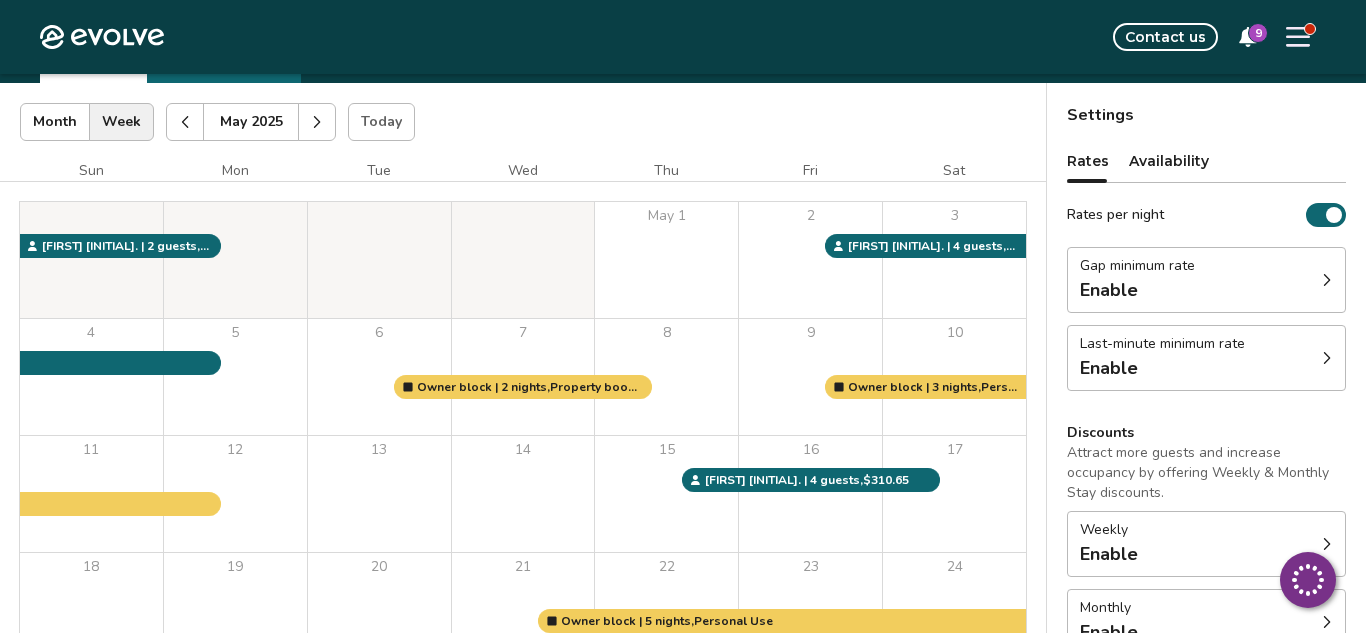 click 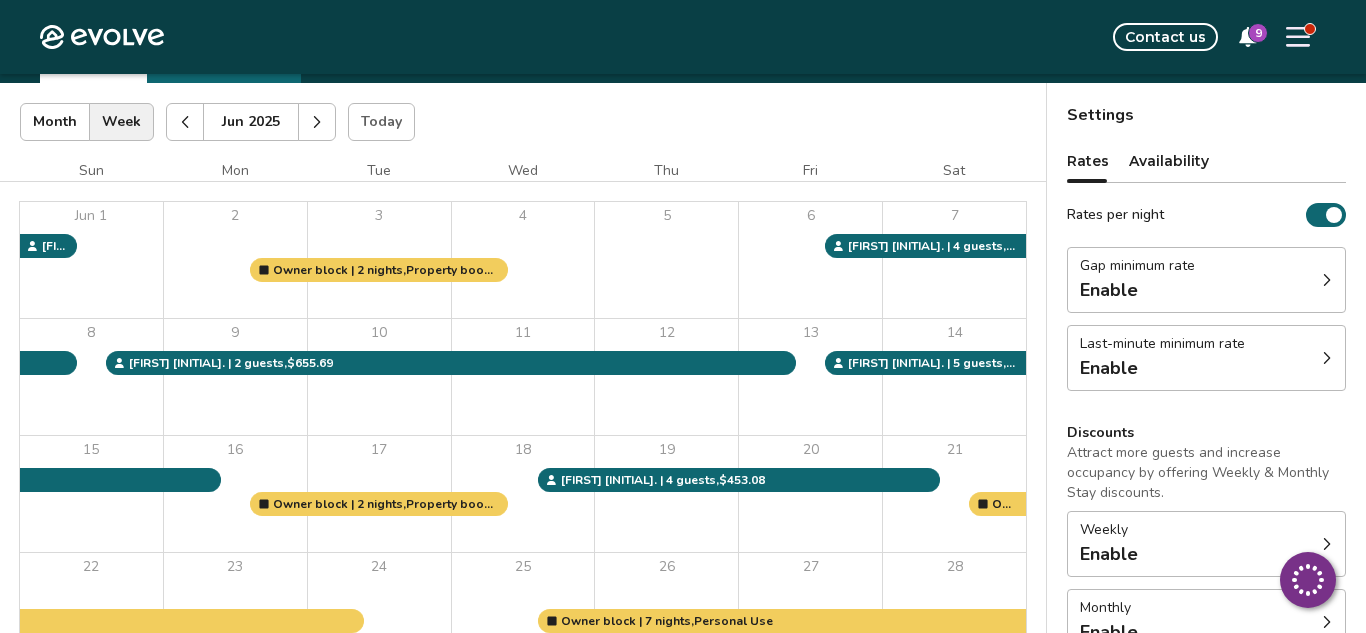 click on "Sun Mon Tue Wed Thu Fri Sat [MONTH] 1 2 3 4 5 6 7 8 9 10 11 12 13 14 15 16 17 18 19 20 21 22 23 24 25 26 27 28 29 30 Owner block | 7 nights,  Personal Use Owner block | 3 nights,  Personal Use Owner block | 3 nights,  Property booked for guests Owner block | 2 nights,  Property booked for guests Owner block | 2 nights,  Property booked for guests [FIRST] [INITIAL]. | 2 guests ,  [PRICE] [FIRST] [INITIAL]. | 5 guests ,  [PRICE] [FIRST] [INITIAL]. | 4 guests ,  [PRICE] [FIRST] [INITIAL]. | 4 guests ,  [PRICE] [FIRST] [INITIAL]. | 5 guests ,  [PRICE] Booking Pending Evolve/Owner" at bounding box center (523, 493) 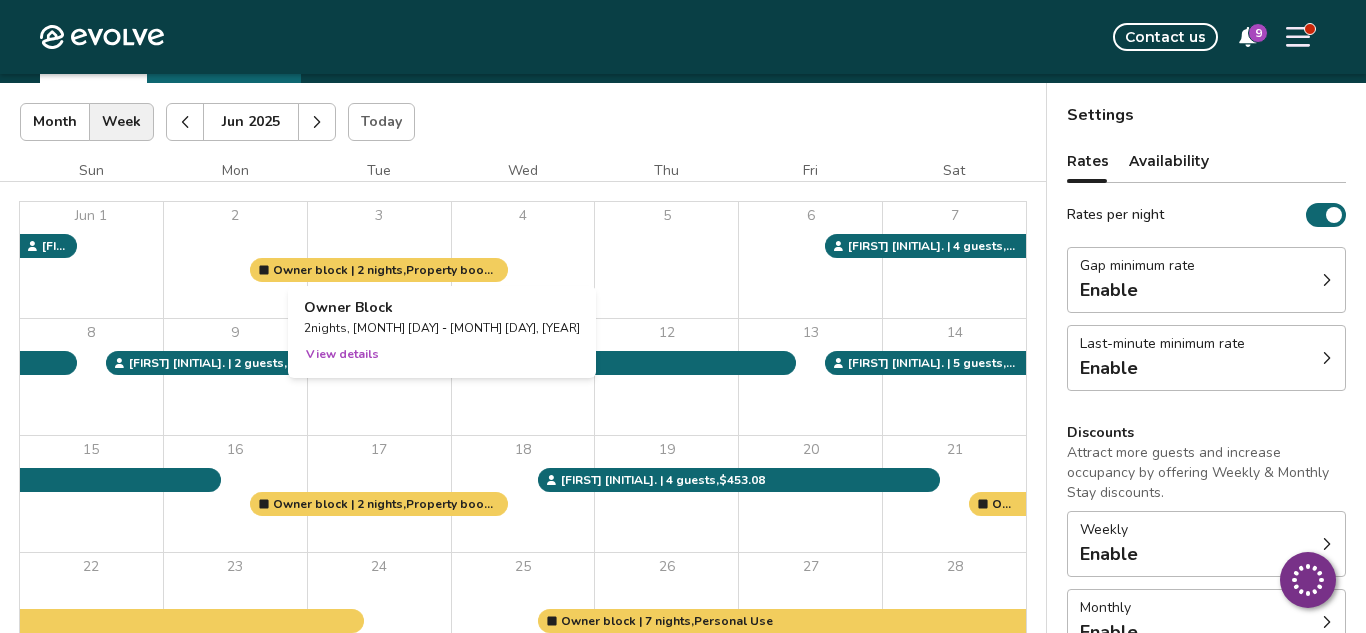 click at bounding box center (379, 260) 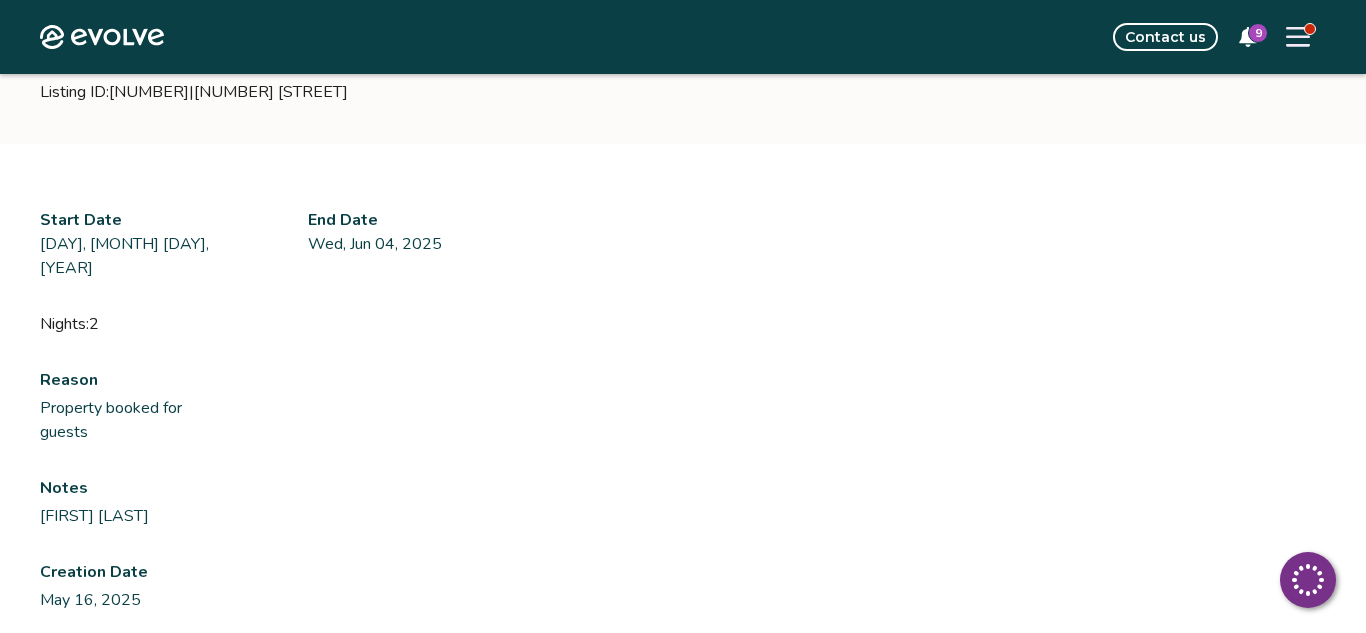 scroll, scrollTop: 169, scrollLeft: 0, axis: vertical 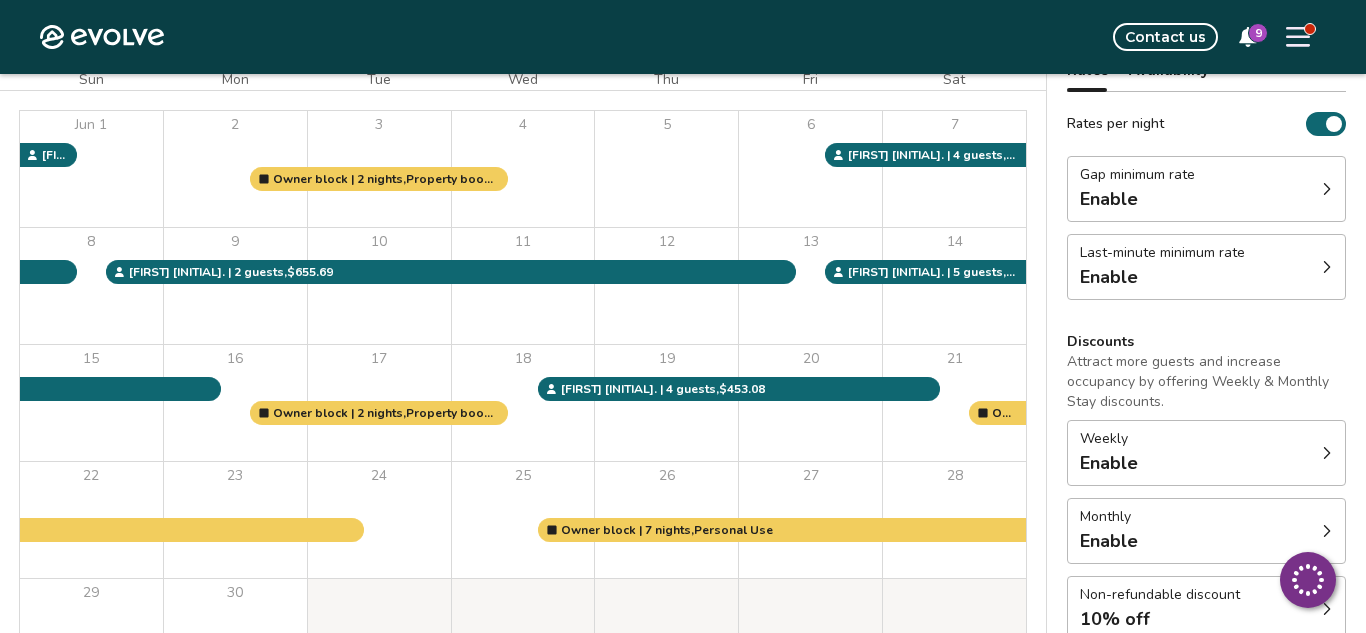 drag, startPoint x: 1365, startPoint y: 287, endPoint x: 1355, endPoint y: 240, distance: 48.052055 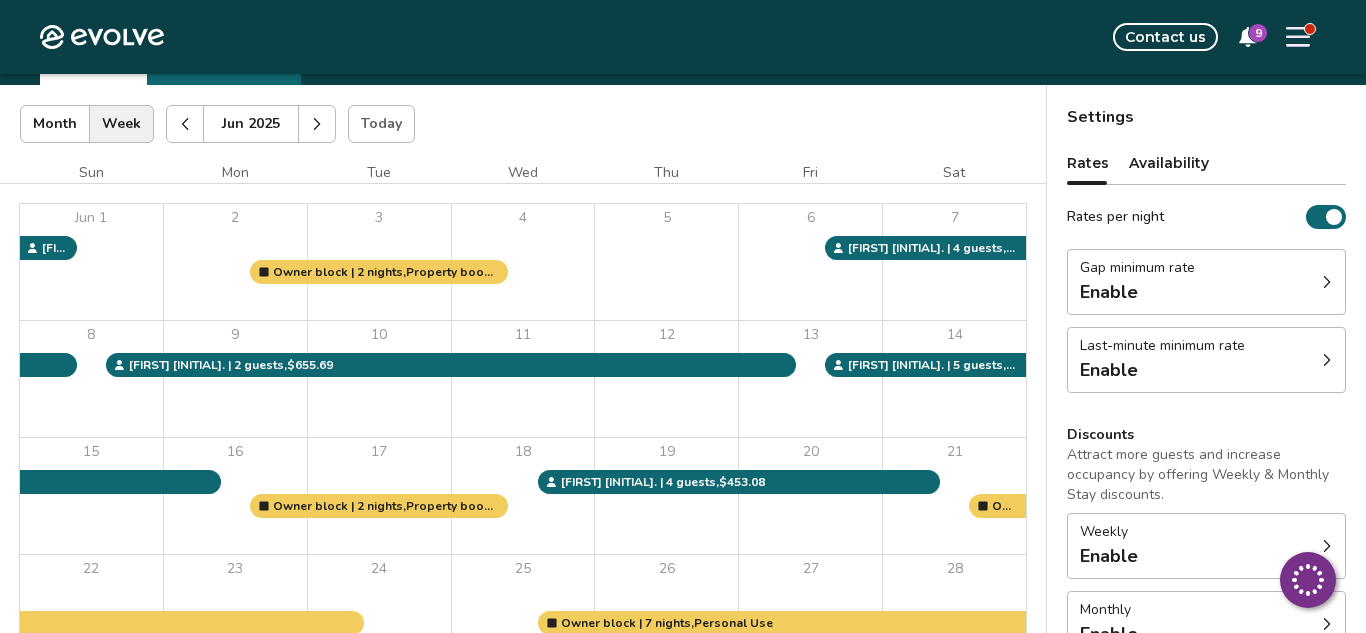 scroll, scrollTop: 76, scrollLeft: 0, axis: vertical 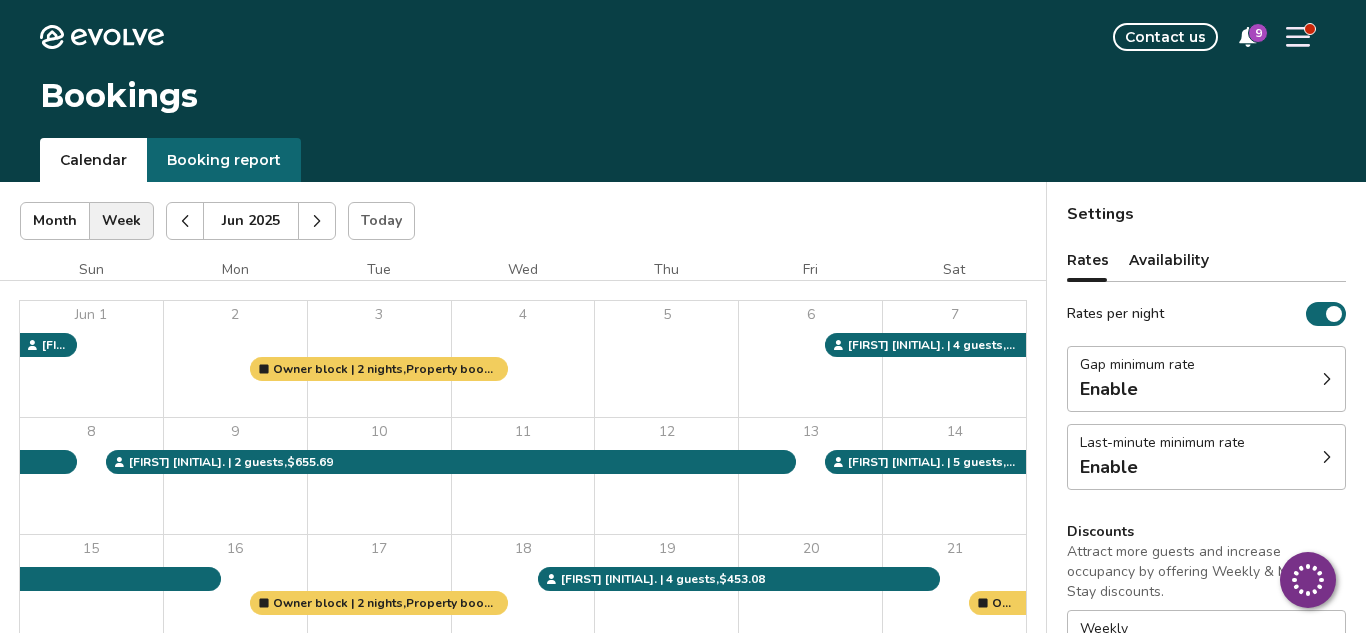 click 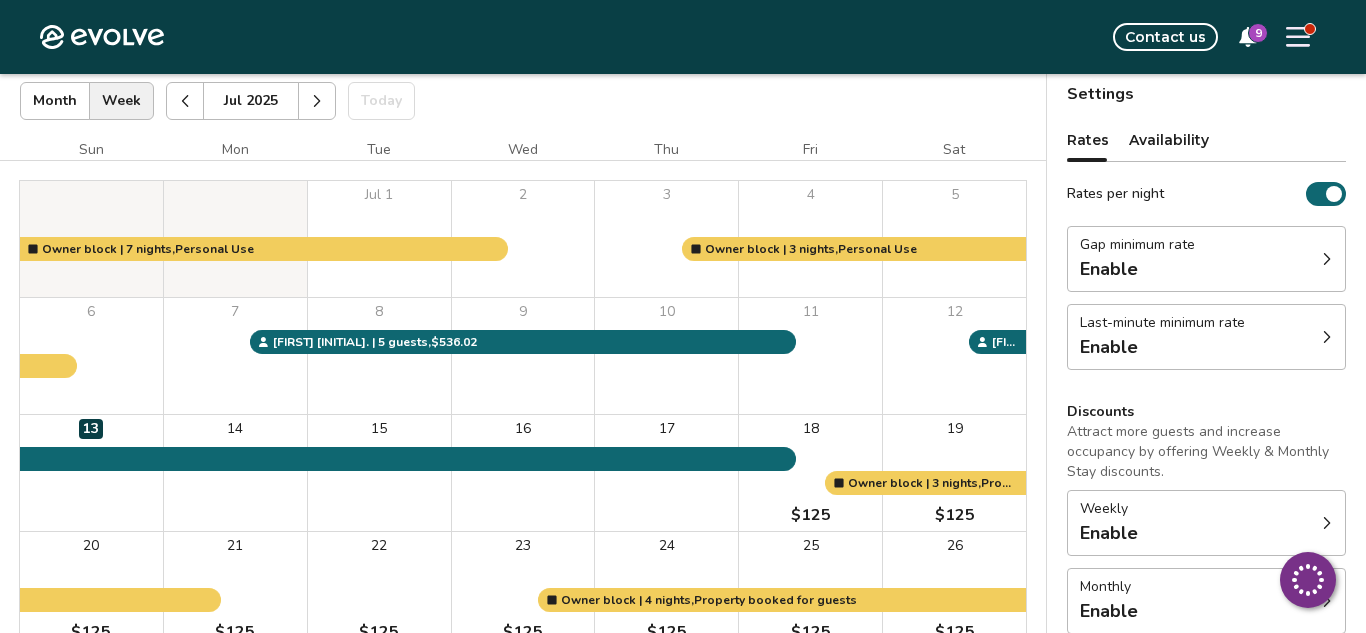 scroll, scrollTop: 122, scrollLeft: 0, axis: vertical 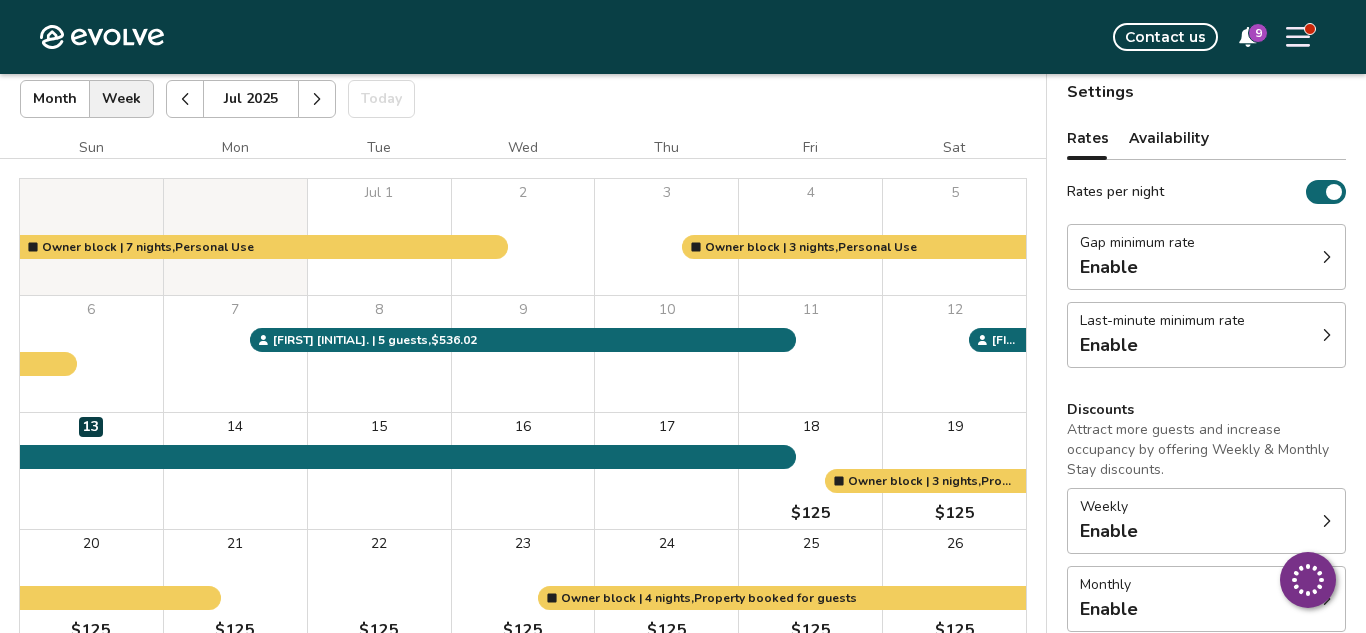 click on "Settings Rates Availability Rates per night Gap minimum rate Enable Last-minute minimum rate Enable Discounts Attract more guests and increase occupancy by offering Weekly & Monthly Stay discounts. Weekly Enable Monthly Enable Non-refundable discount 10% off View rates, policies, & fees Gap minimum rate Reduce your minimum rate by 20%  to help fill nights between bookings  (Fridays and Saturdays excluded). Enable Once enabled, the % off may take up to 24 hours to activate and will stay active until you disable. Last-minute minimum rate Reduce your minimum rate by 20%  to help fill vacancies over the next 30 days. Enable Once enabled, the % off may take up to 24 hours to activate and will stay active until you disable. Weekly discount Set a max-discount  % between 5% – 60%.  Your discount may bring your nightly rate below your minimum rates in some instances.   Learn more Enable Monthly discount Set a max-discount  % between 5% – 60%.   Learn more Enable Non-refundable discount Offer Airbnb guests a" at bounding box center (1206, 446) 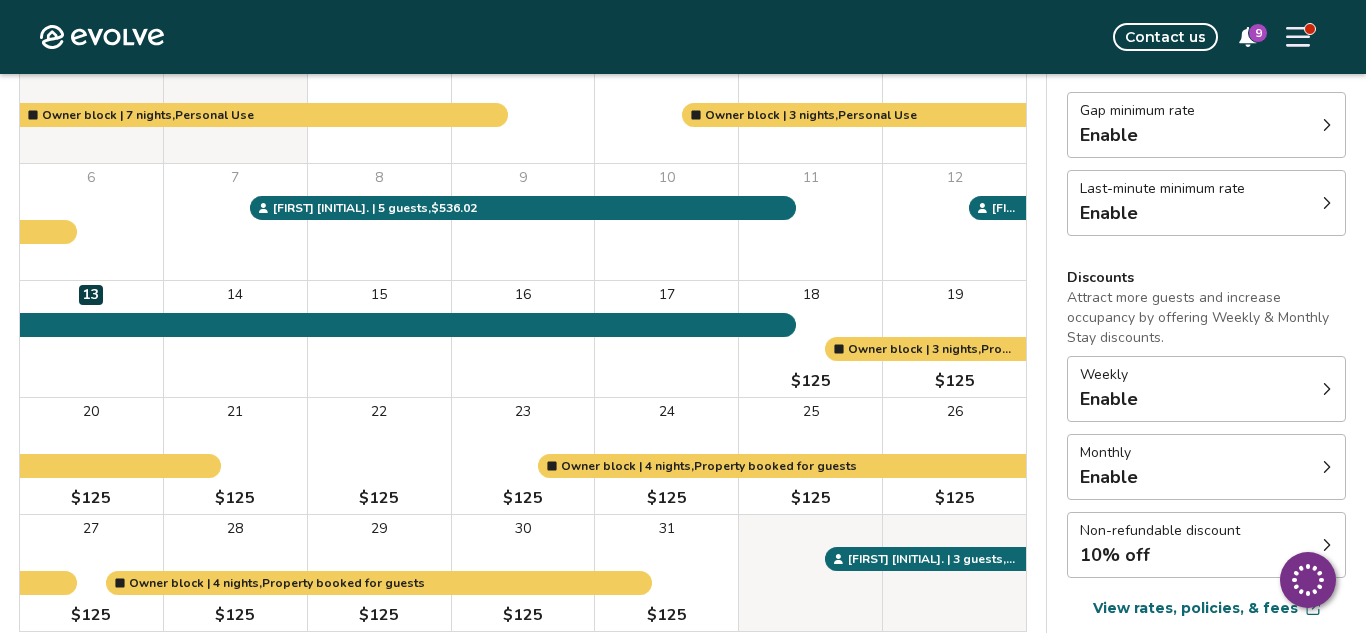 scroll, scrollTop: 255, scrollLeft: 0, axis: vertical 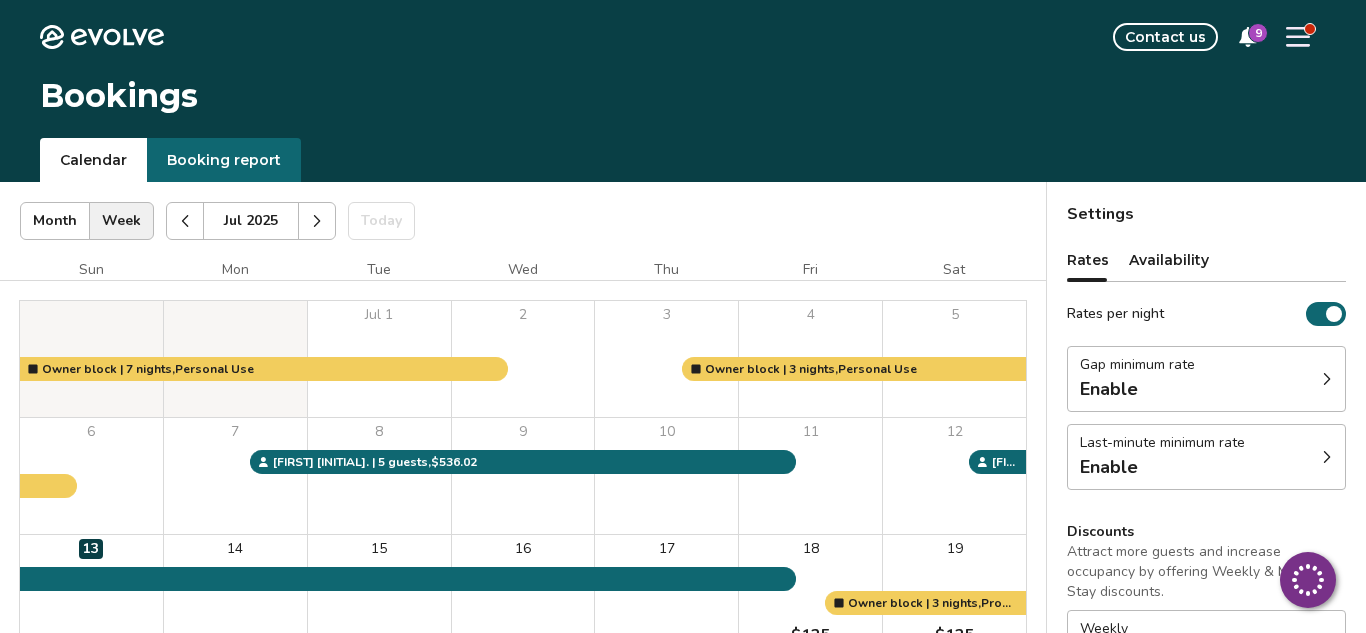 click at bounding box center (317, 221) 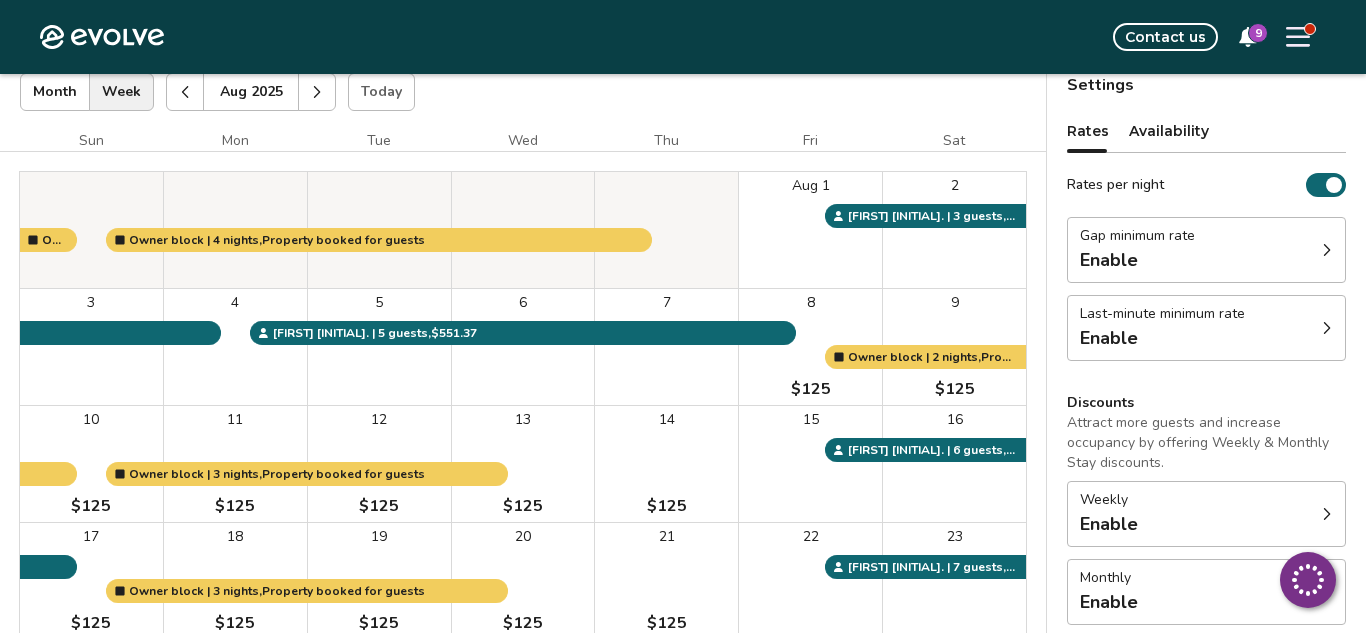 scroll, scrollTop: 131, scrollLeft: 0, axis: vertical 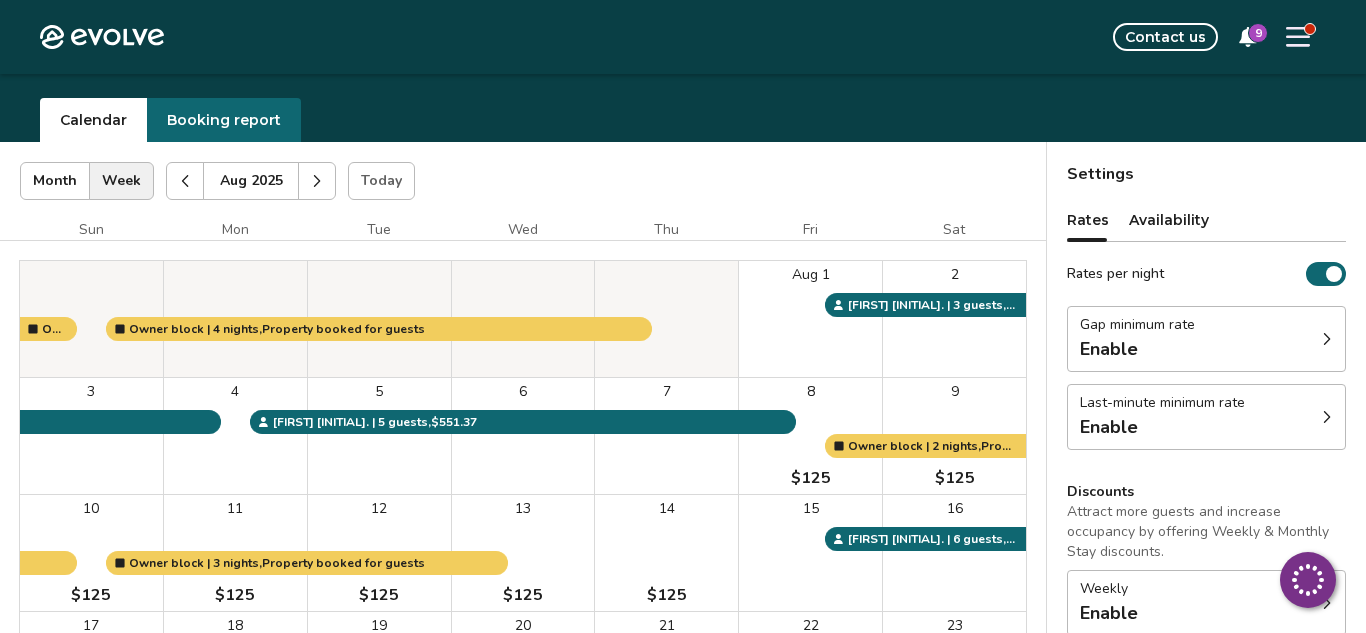 click 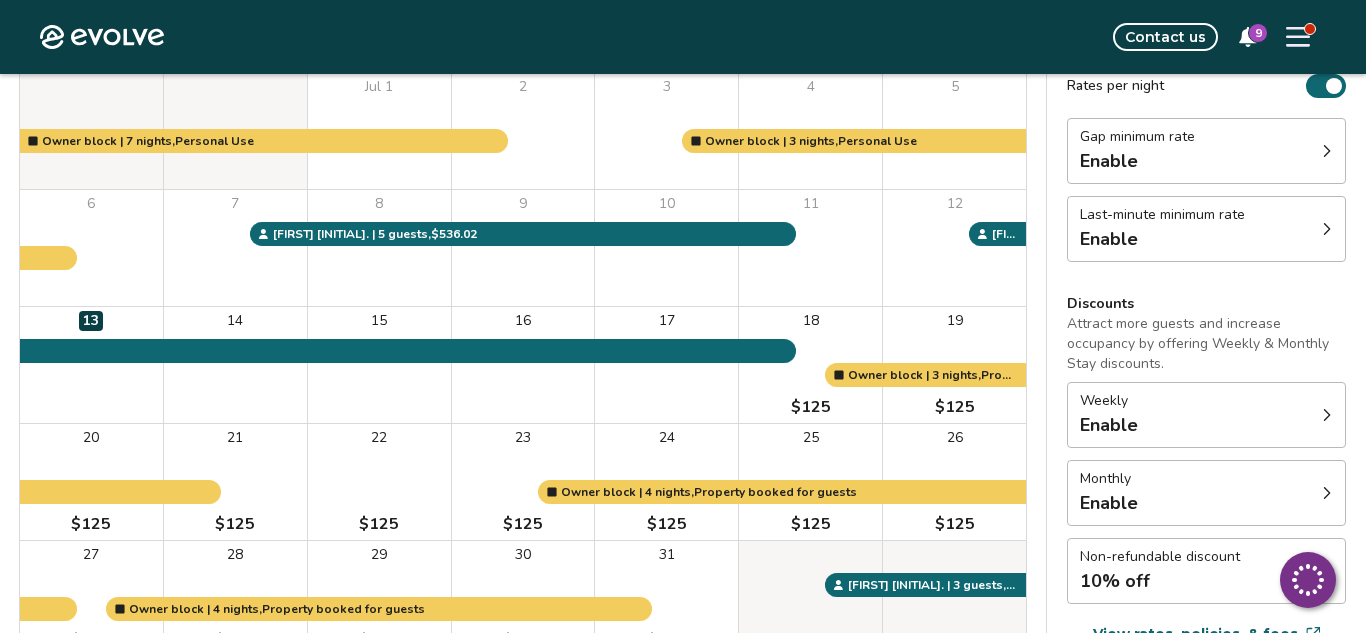 scroll, scrollTop: 231, scrollLeft: 0, axis: vertical 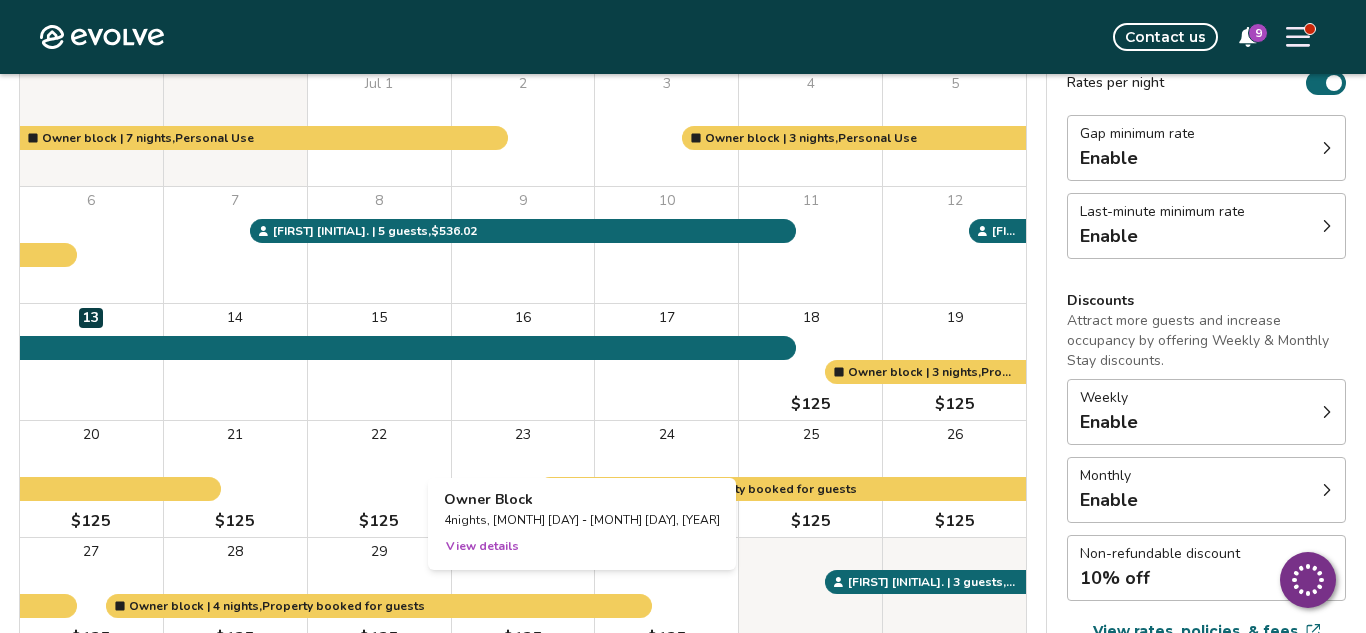 click at bounding box center (523, 596) 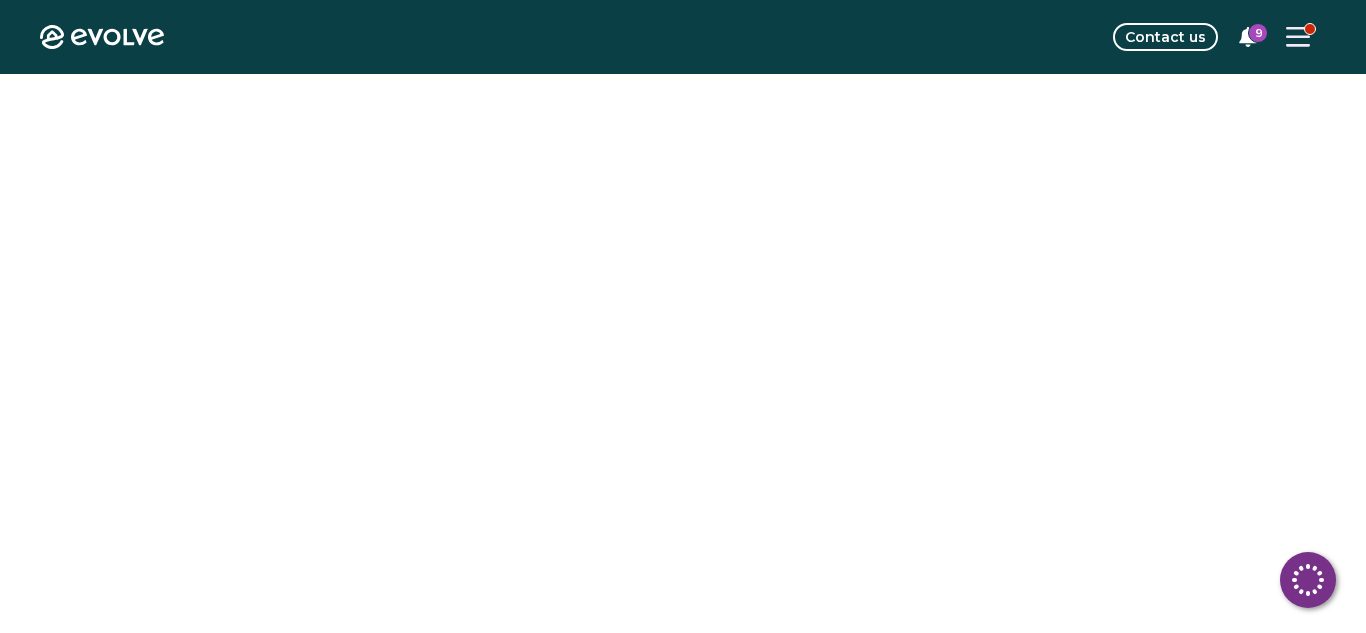 scroll, scrollTop: 0, scrollLeft: 0, axis: both 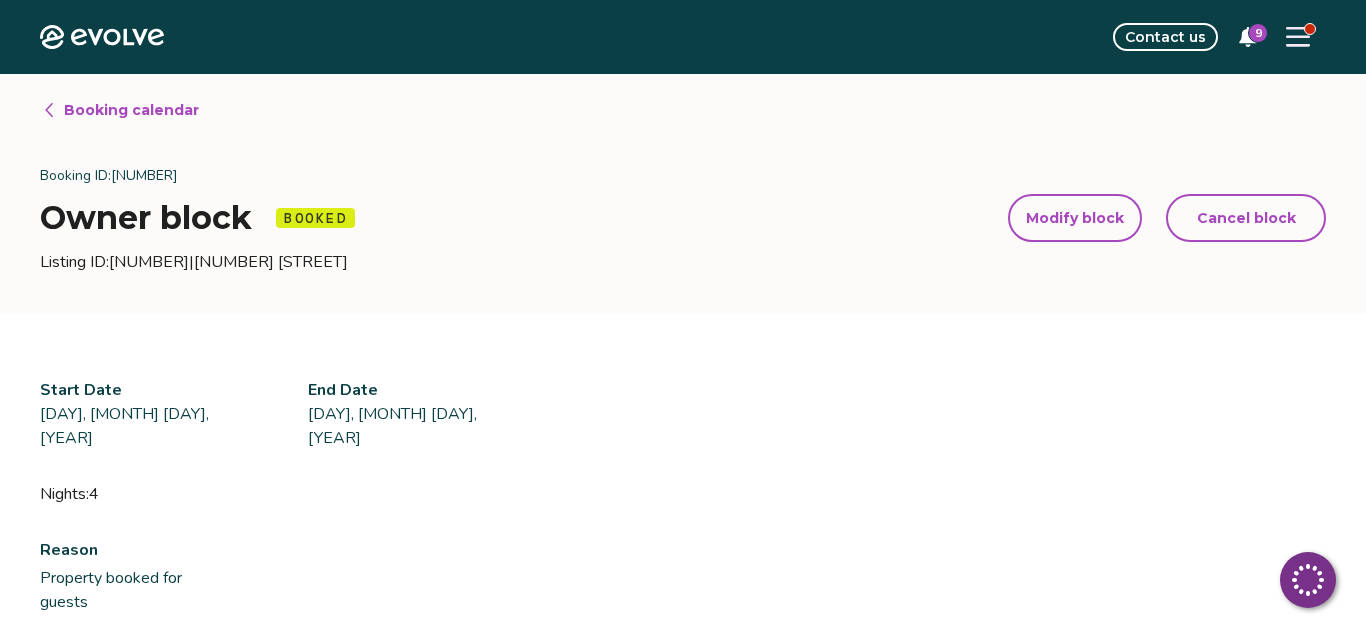click on "Booking calendar" at bounding box center [131, 110] 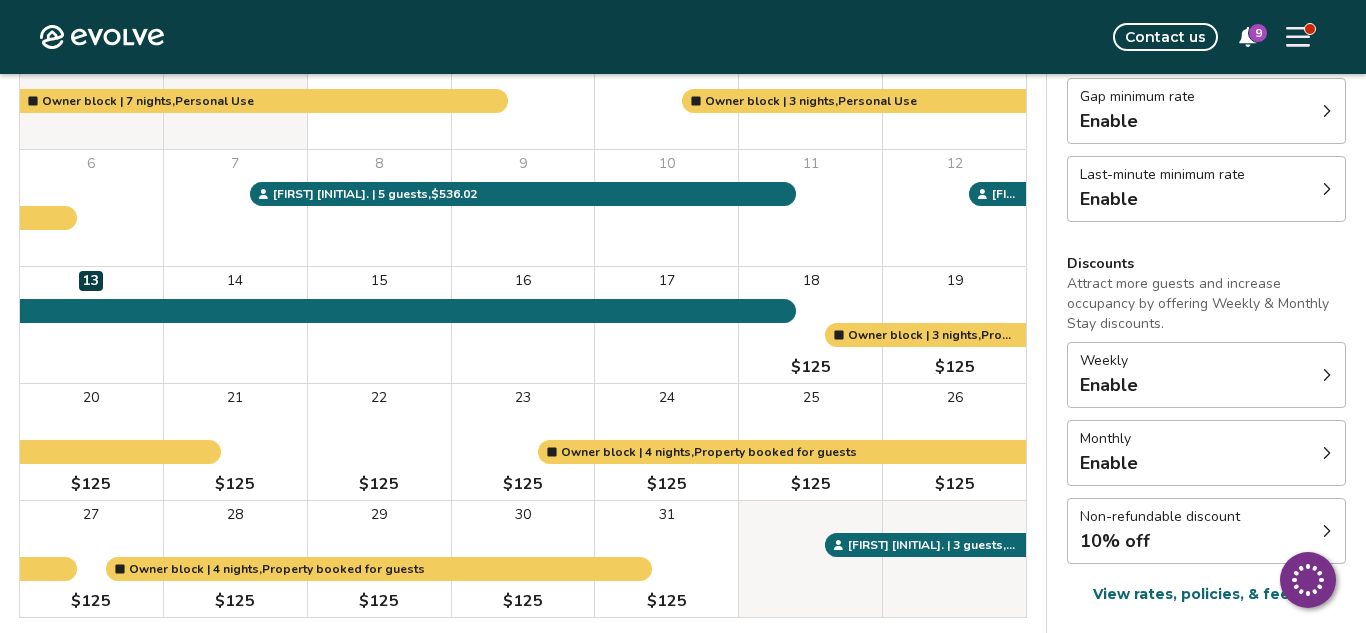 scroll, scrollTop: 306, scrollLeft: 0, axis: vertical 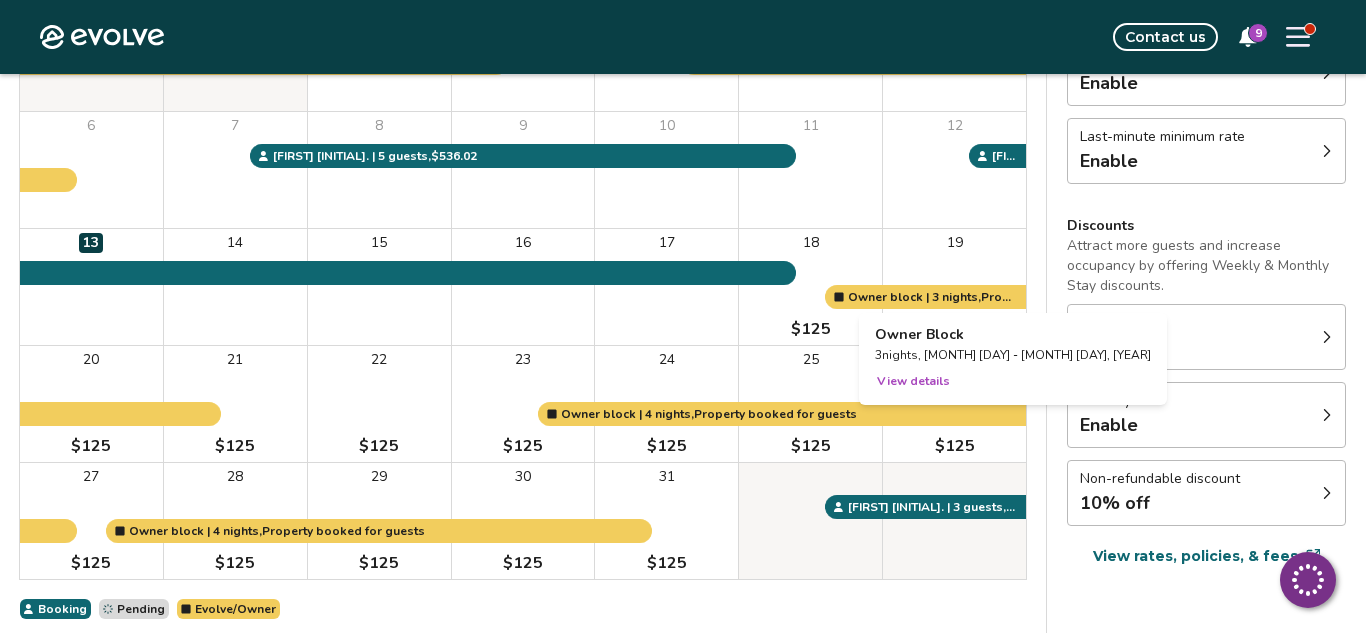 click at bounding box center (954, 287) 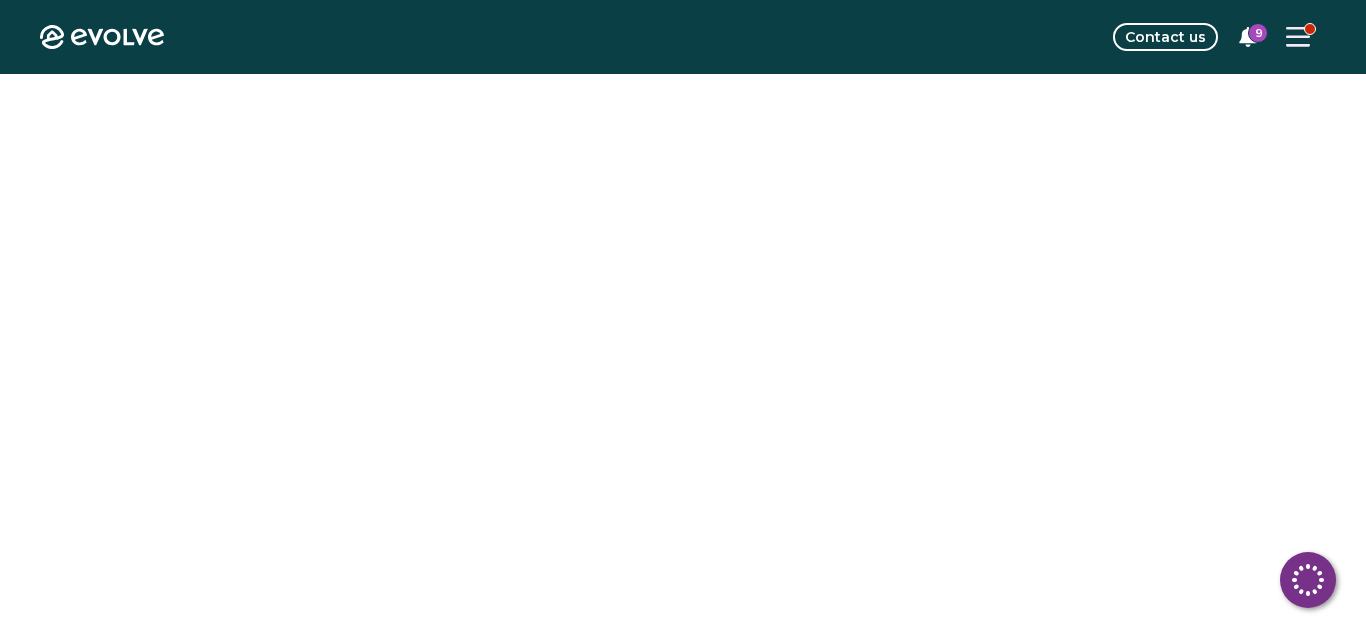 scroll, scrollTop: 0, scrollLeft: 0, axis: both 